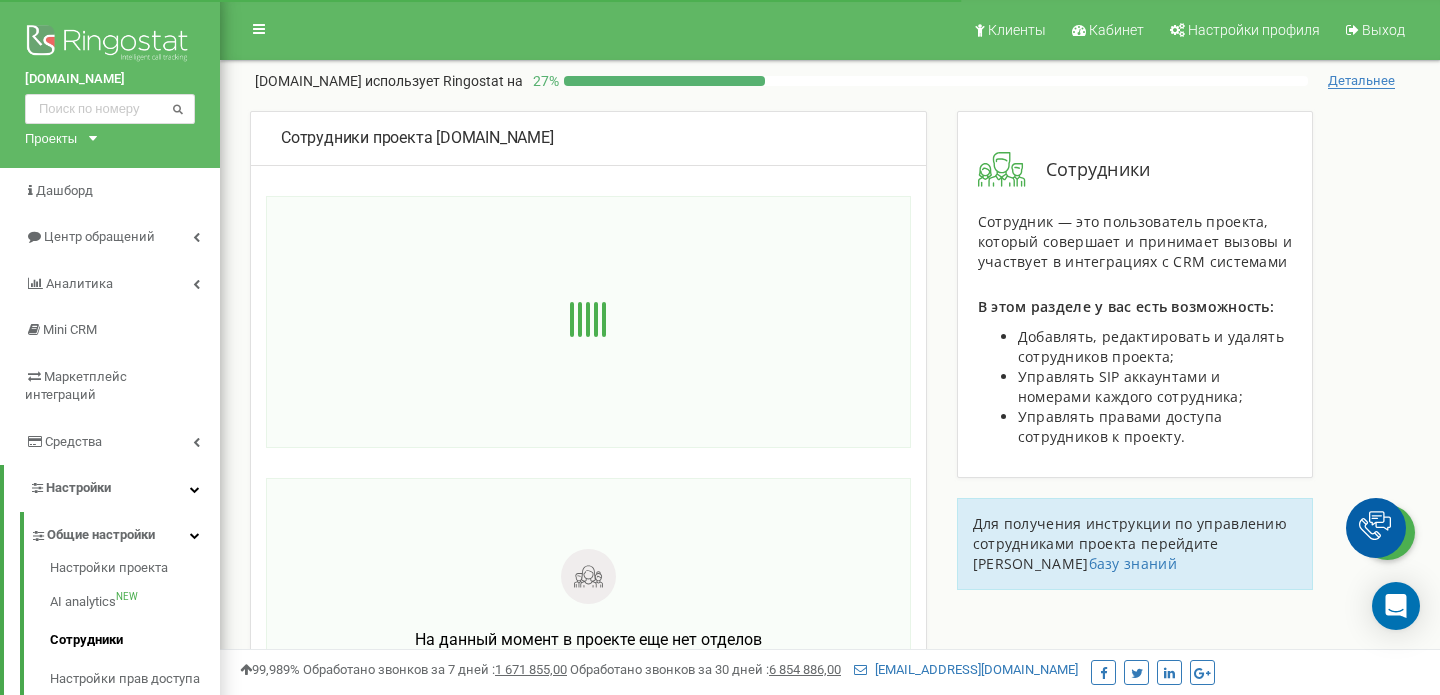 scroll, scrollTop: 0, scrollLeft: 0, axis: both 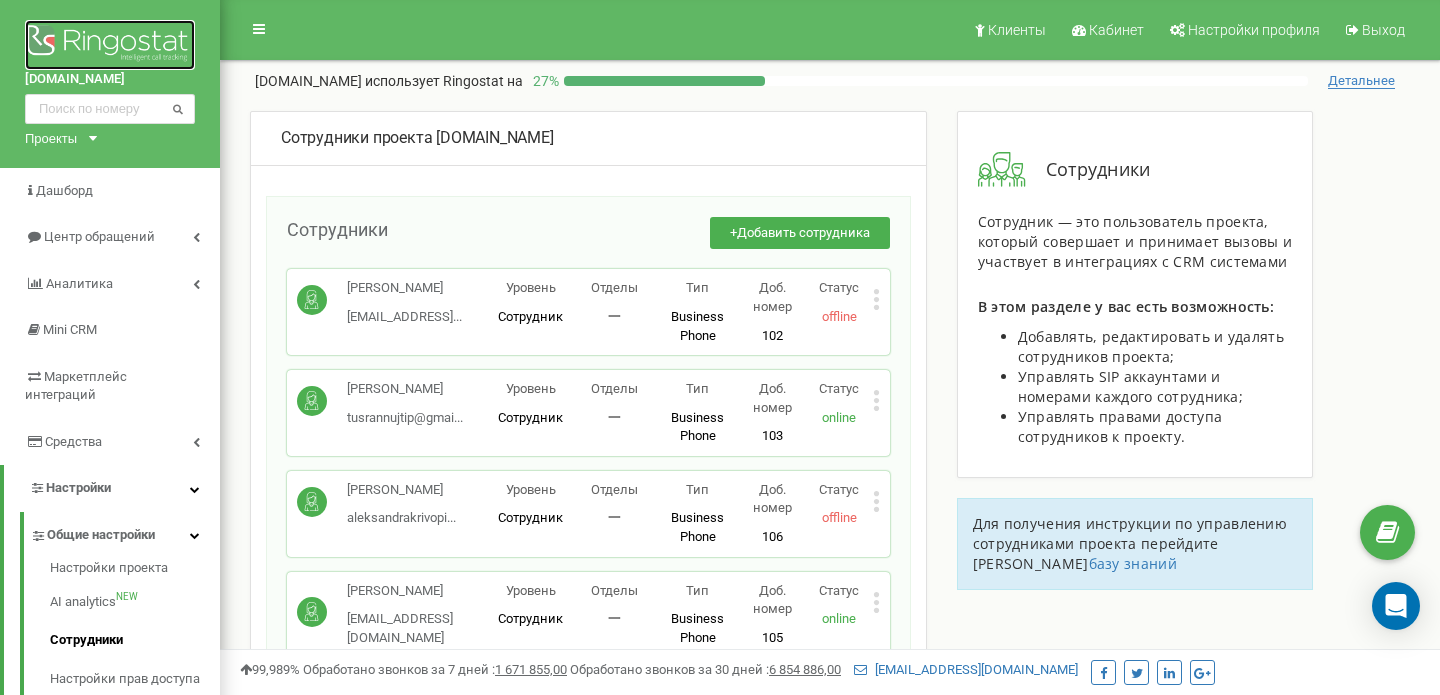 click at bounding box center (110, 45) 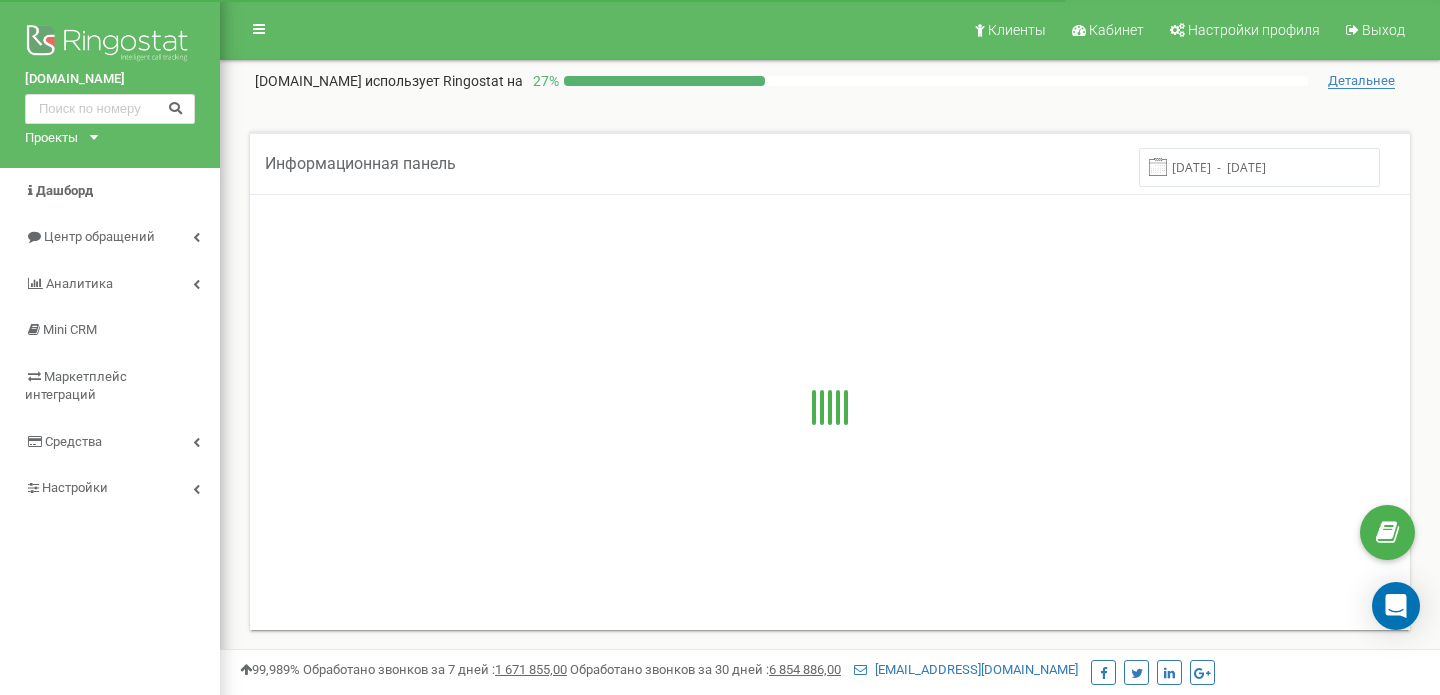 scroll, scrollTop: 0, scrollLeft: 0, axis: both 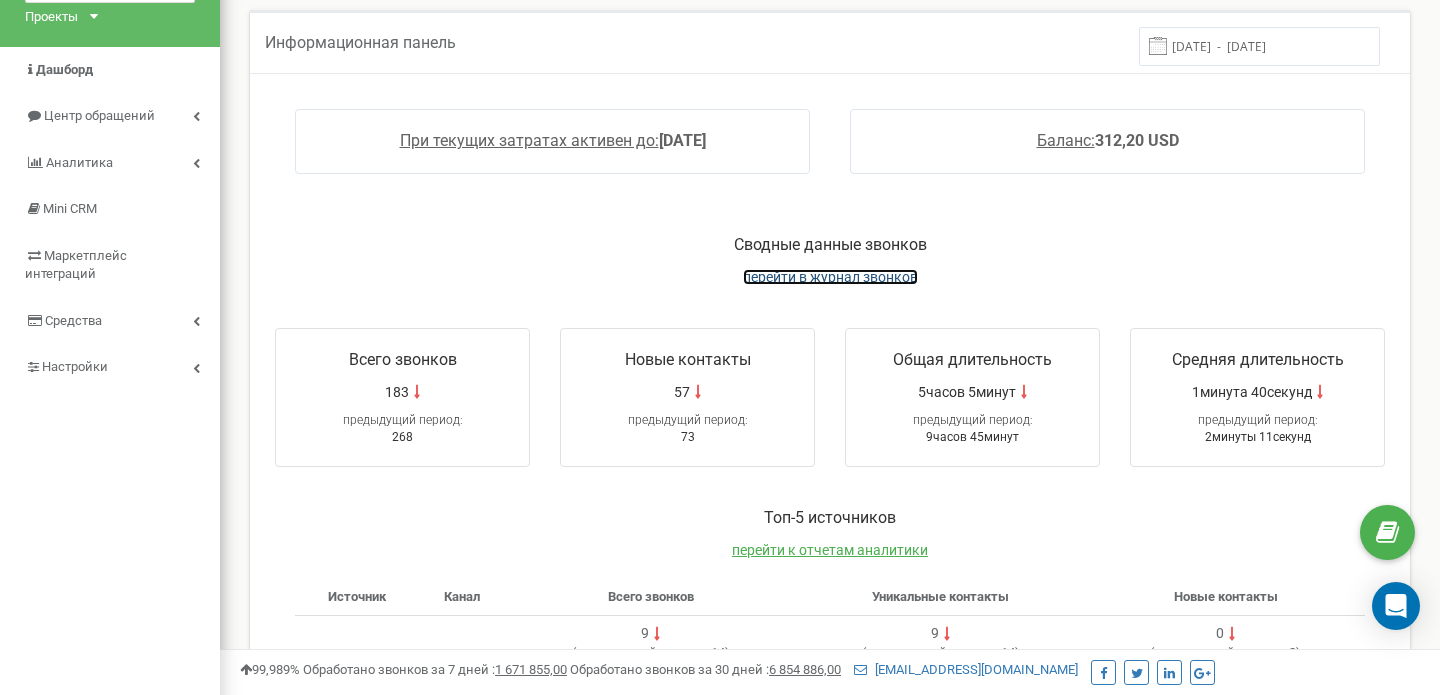 click on "перейти в журнал звонков" at bounding box center (830, 277) 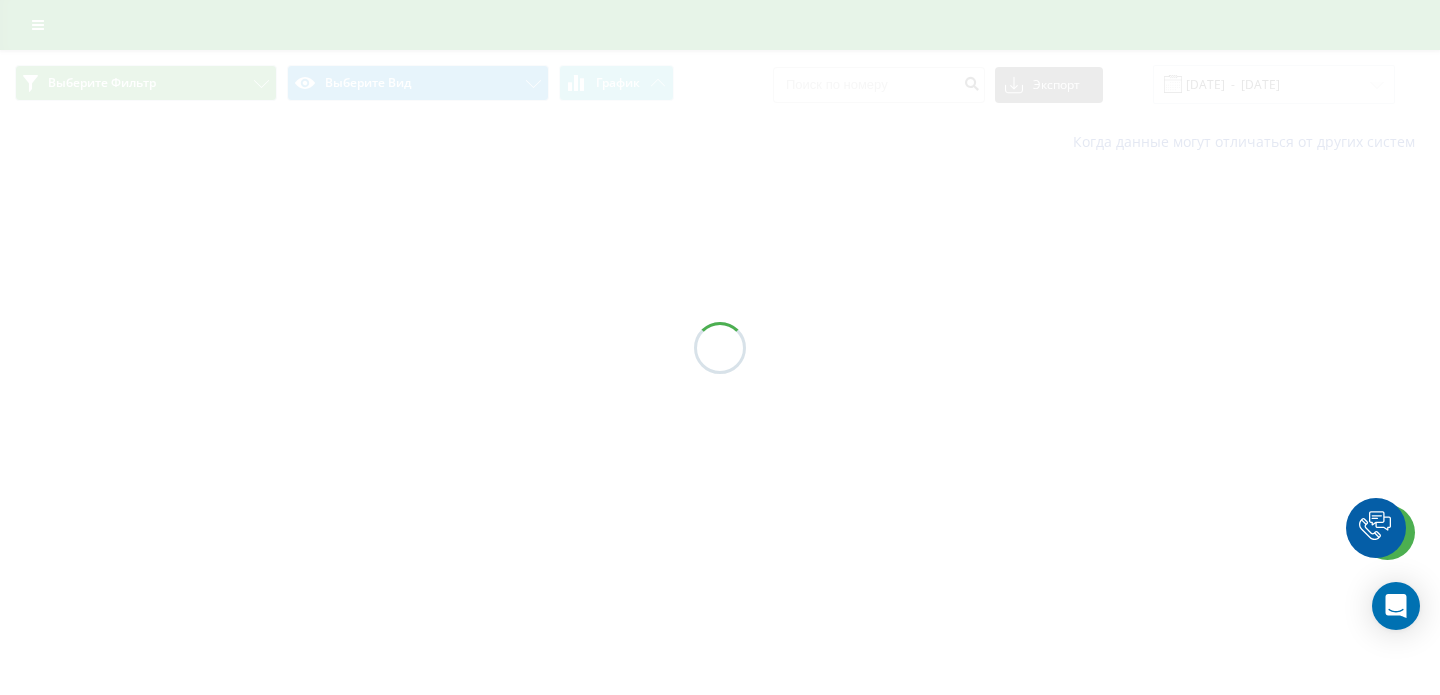 scroll, scrollTop: 0, scrollLeft: 0, axis: both 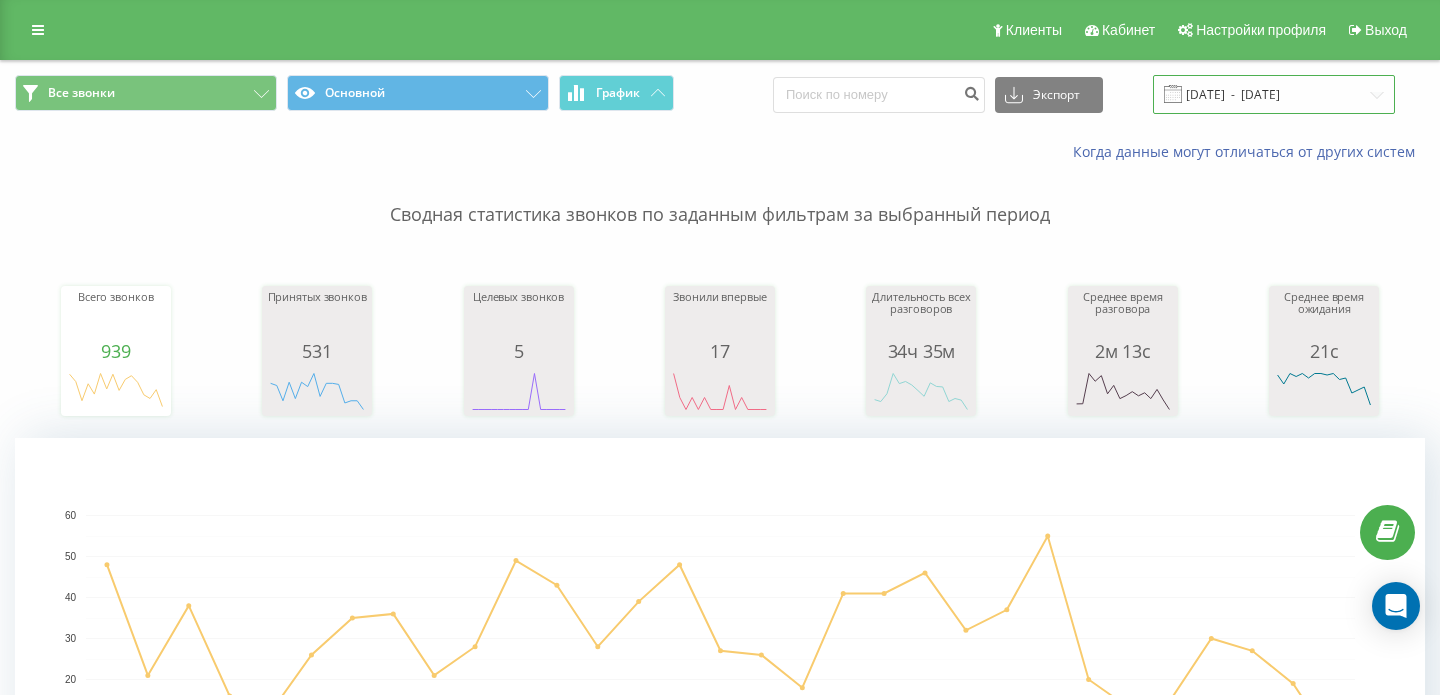 click on "21.06.2025  -  21.07.2025" at bounding box center [1274, 94] 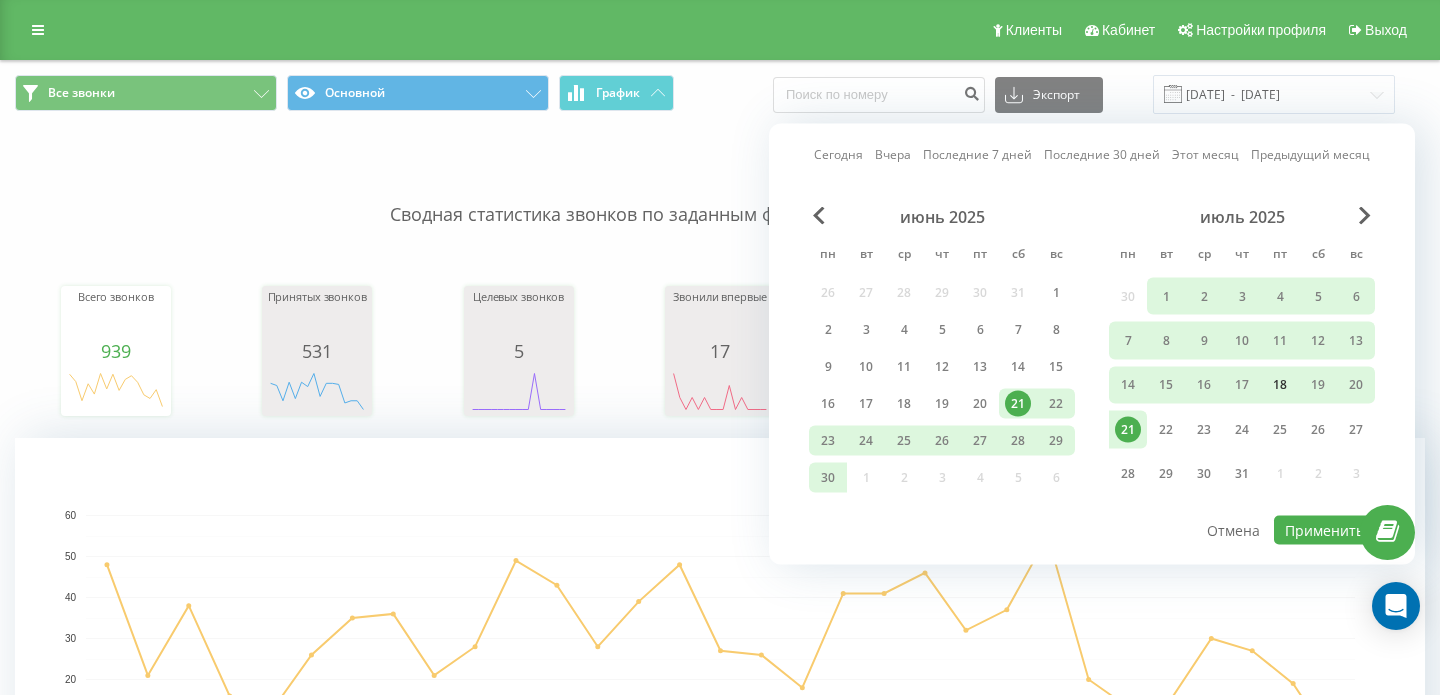 click on "18" at bounding box center (1280, 385) 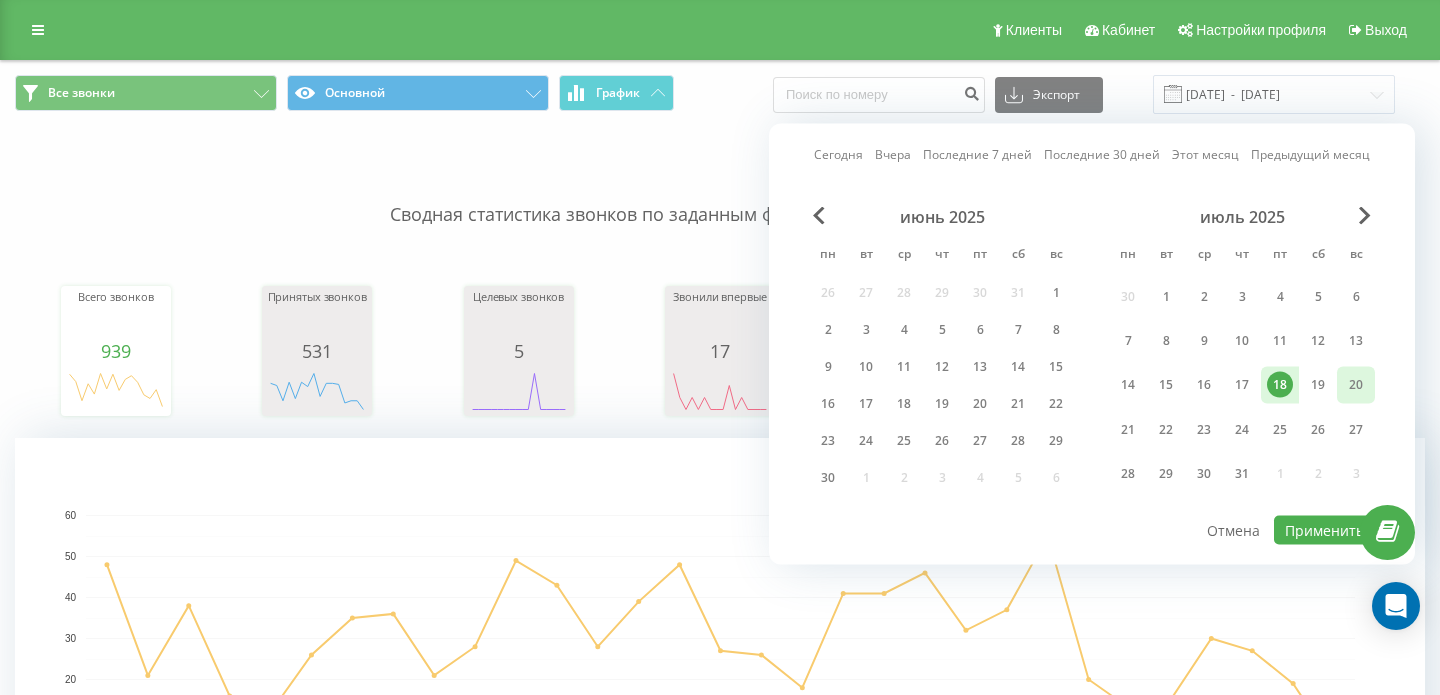 click on "20" at bounding box center (1356, 385) 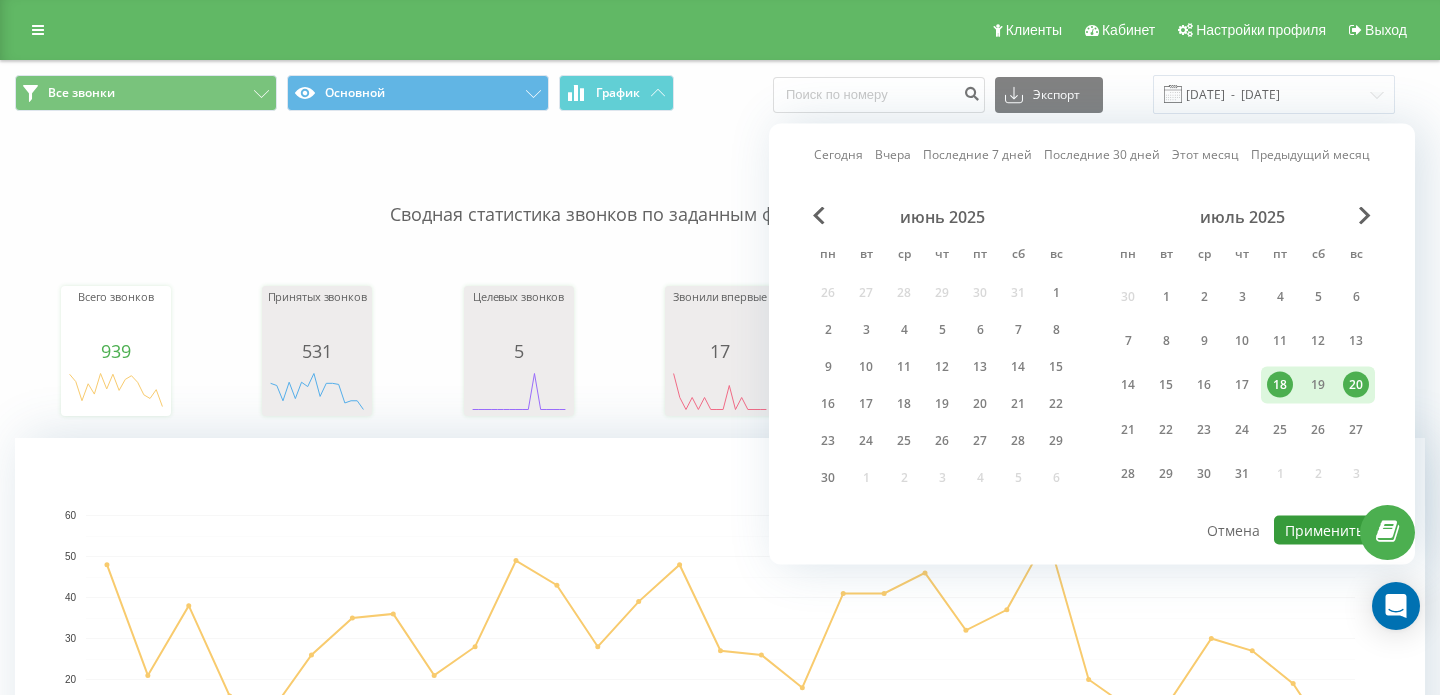 click on "Применить" at bounding box center (1324, 530) 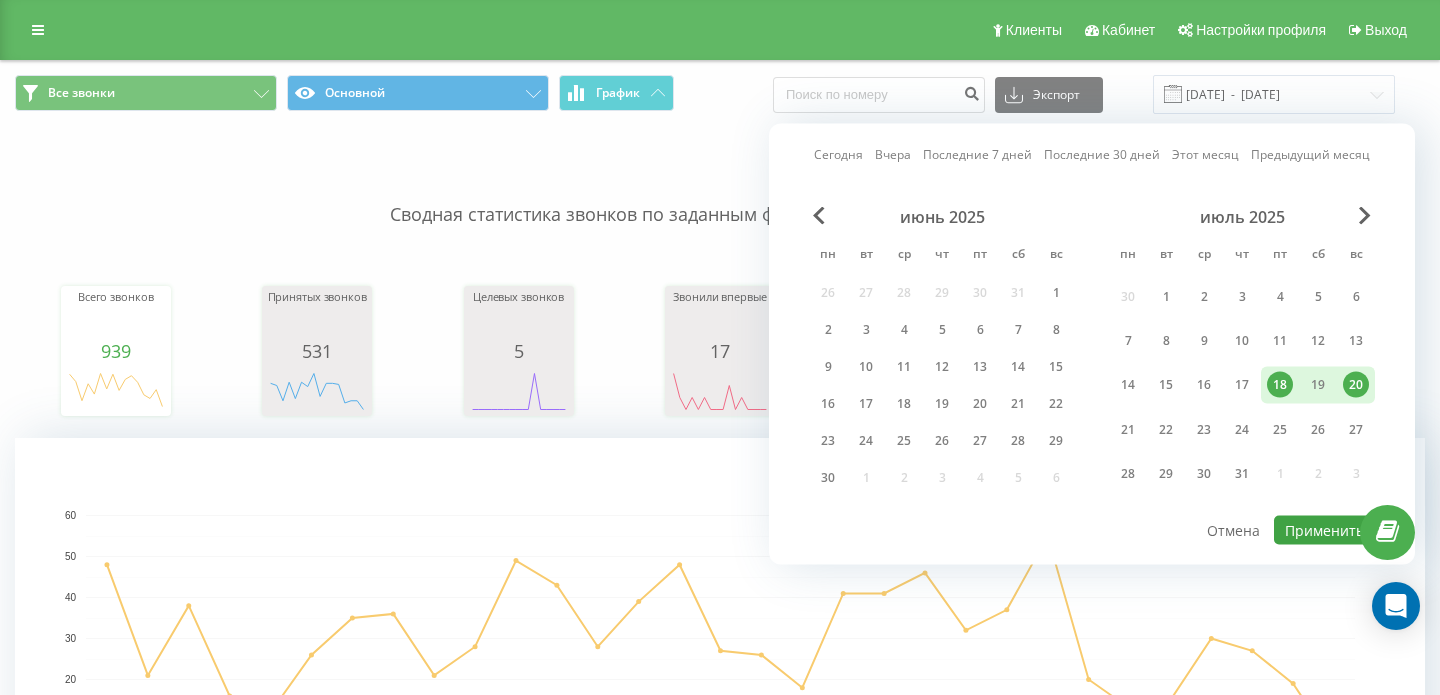type on "[DATE]  -  [DATE]" 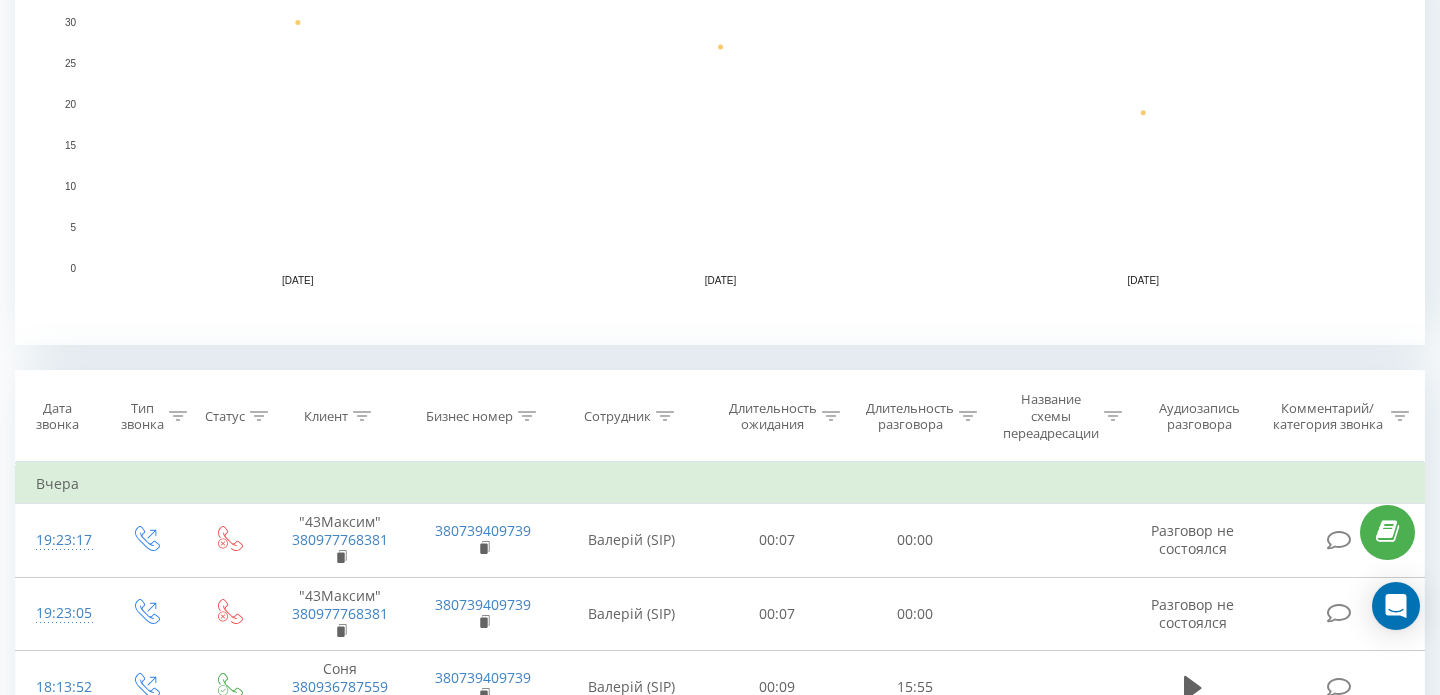 scroll, scrollTop: 498, scrollLeft: 0, axis: vertical 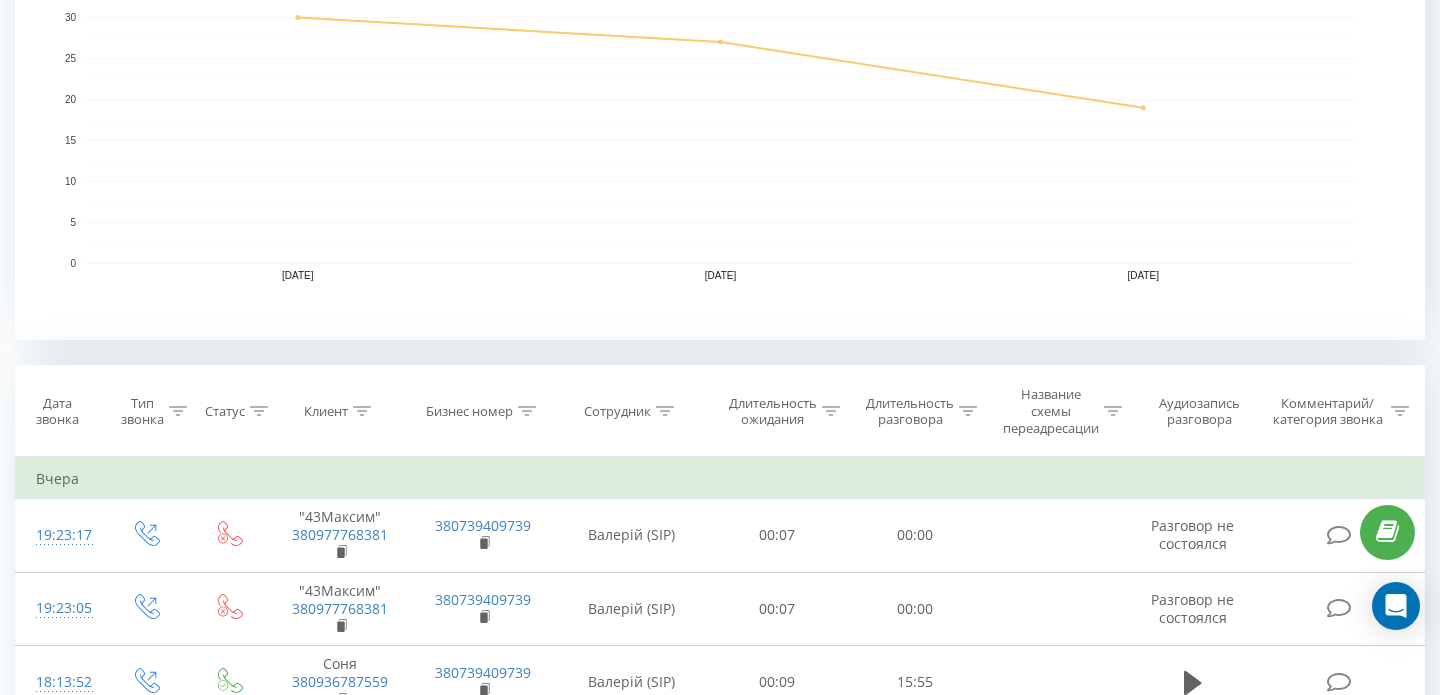 click 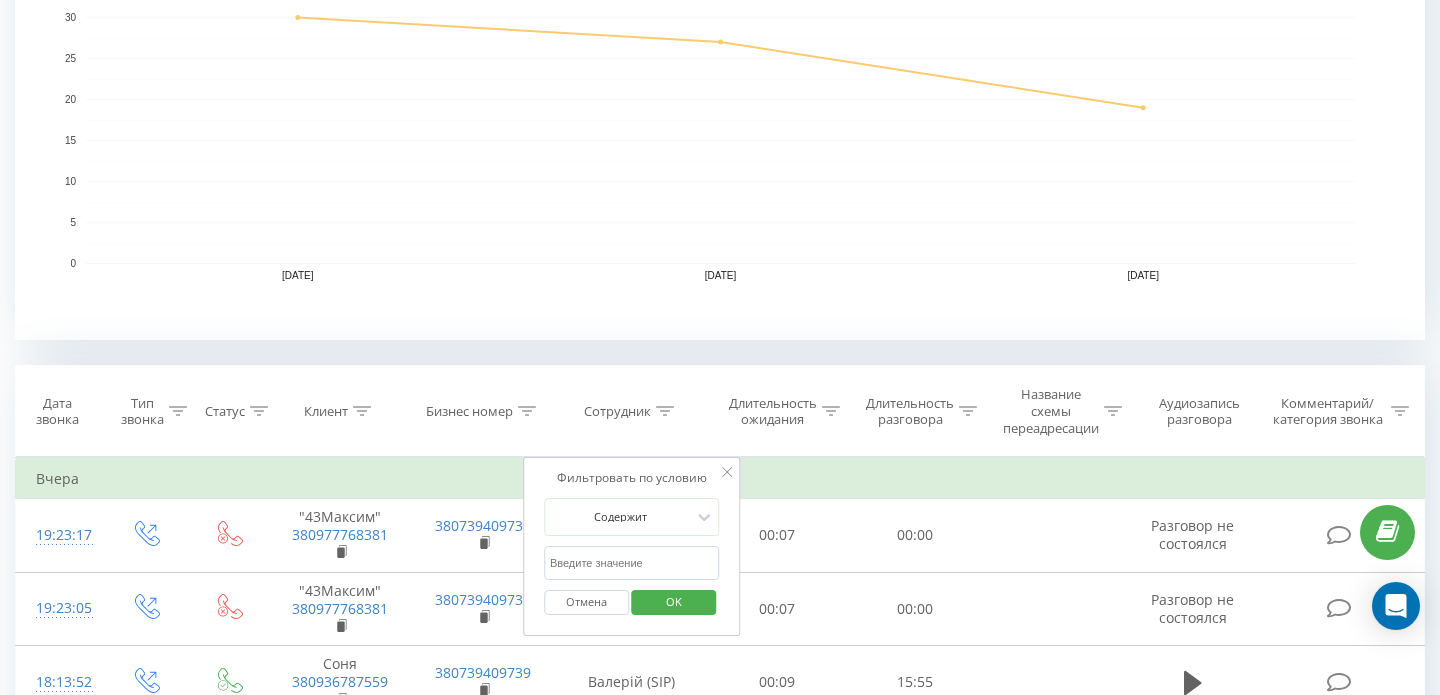 click at bounding box center [632, 563] 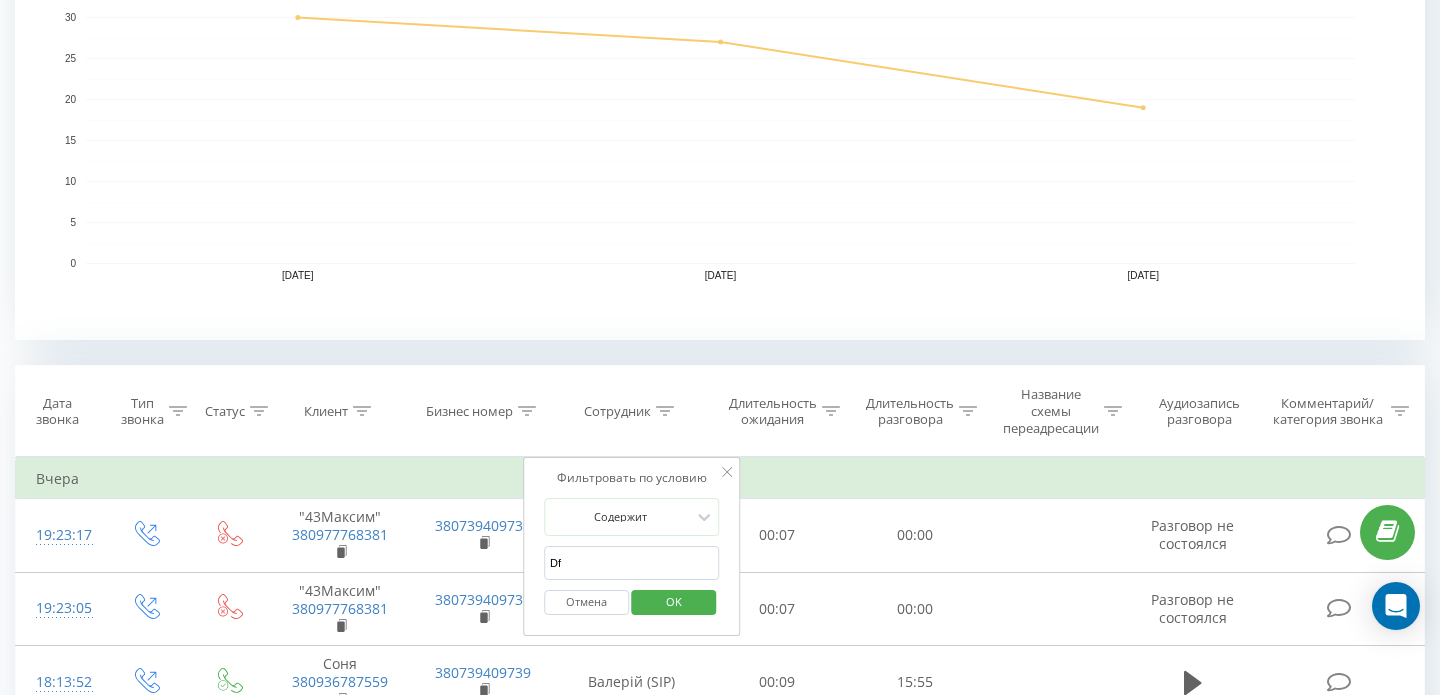type on "D" 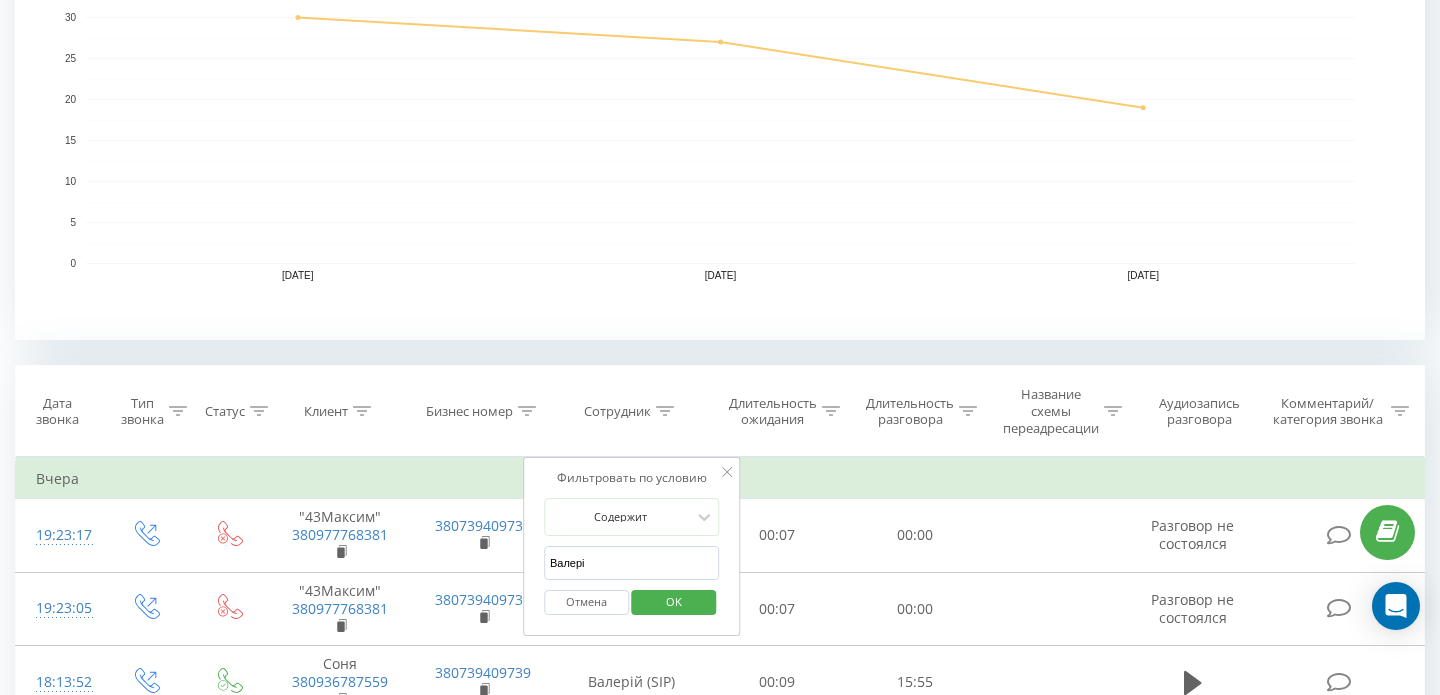 type on "Валерій" 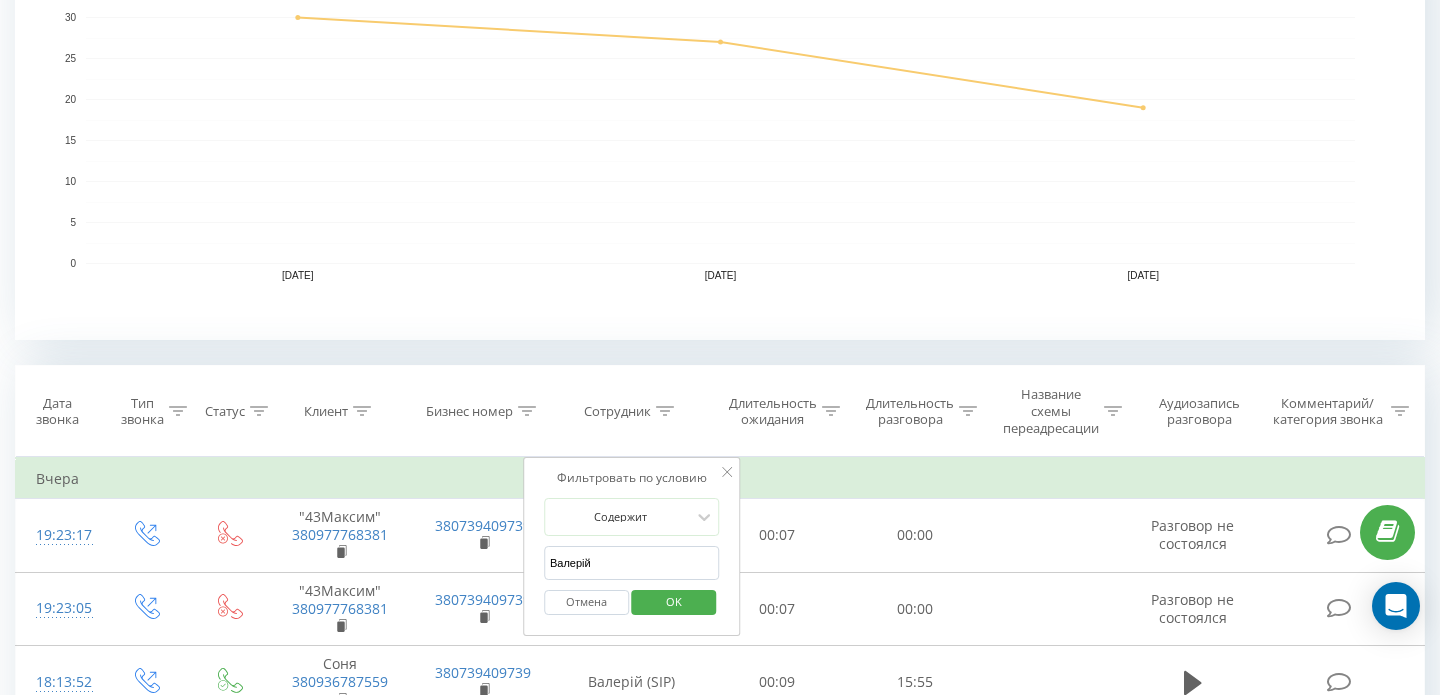click on "OK" at bounding box center (674, 602) 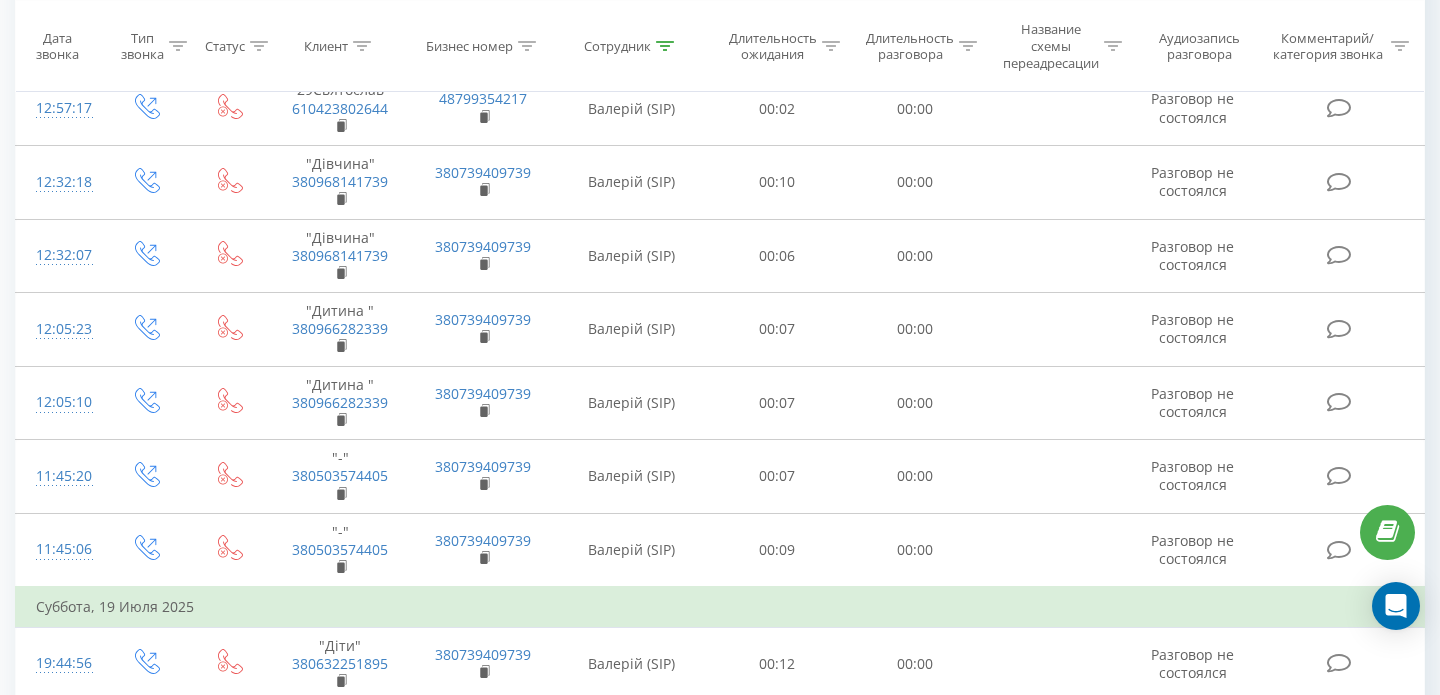 scroll, scrollTop: 2241, scrollLeft: 0, axis: vertical 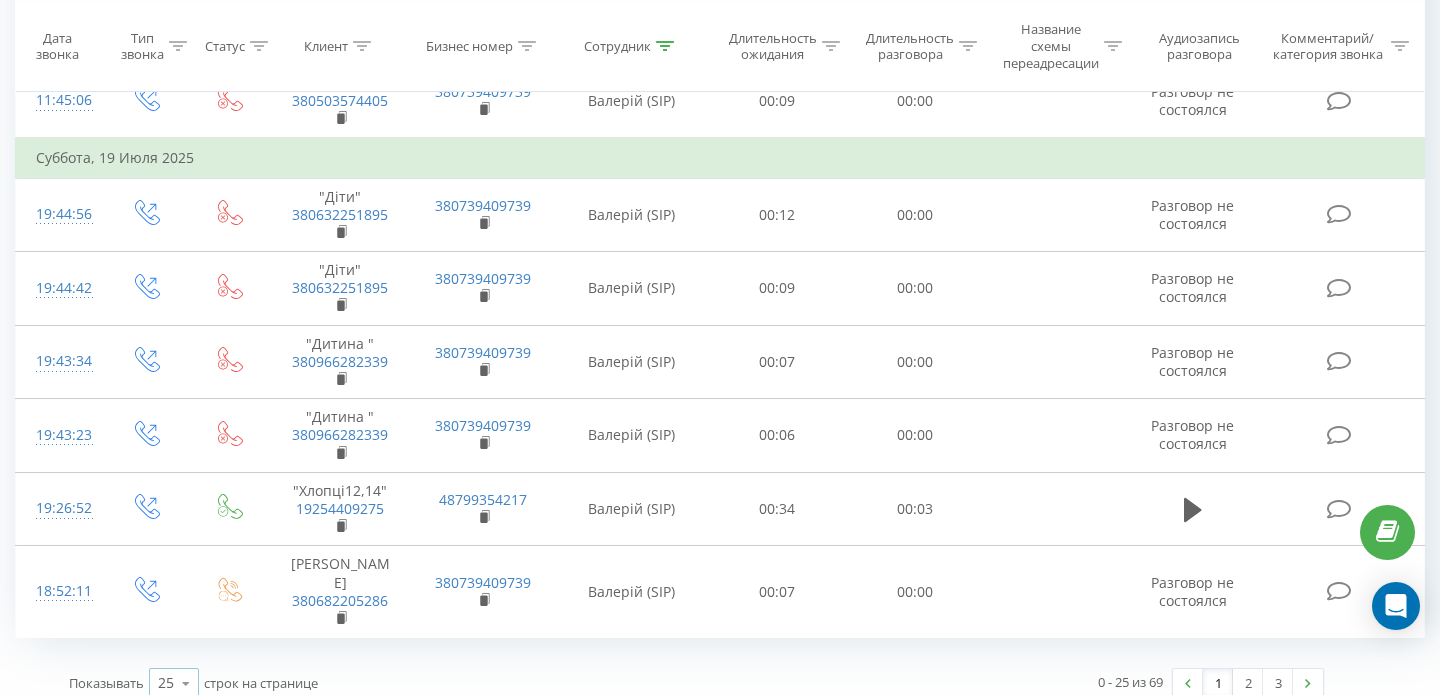 click at bounding box center [186, 683] 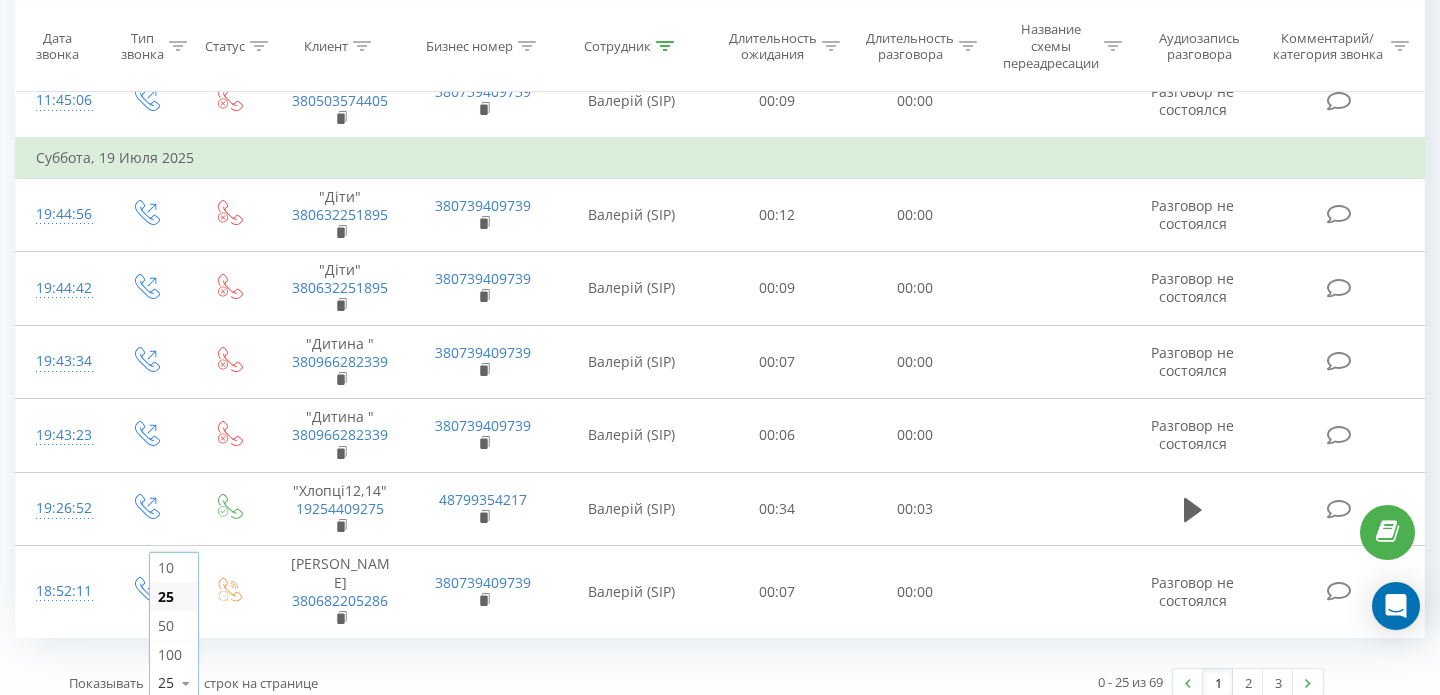 click at bounding box center (186, 683) 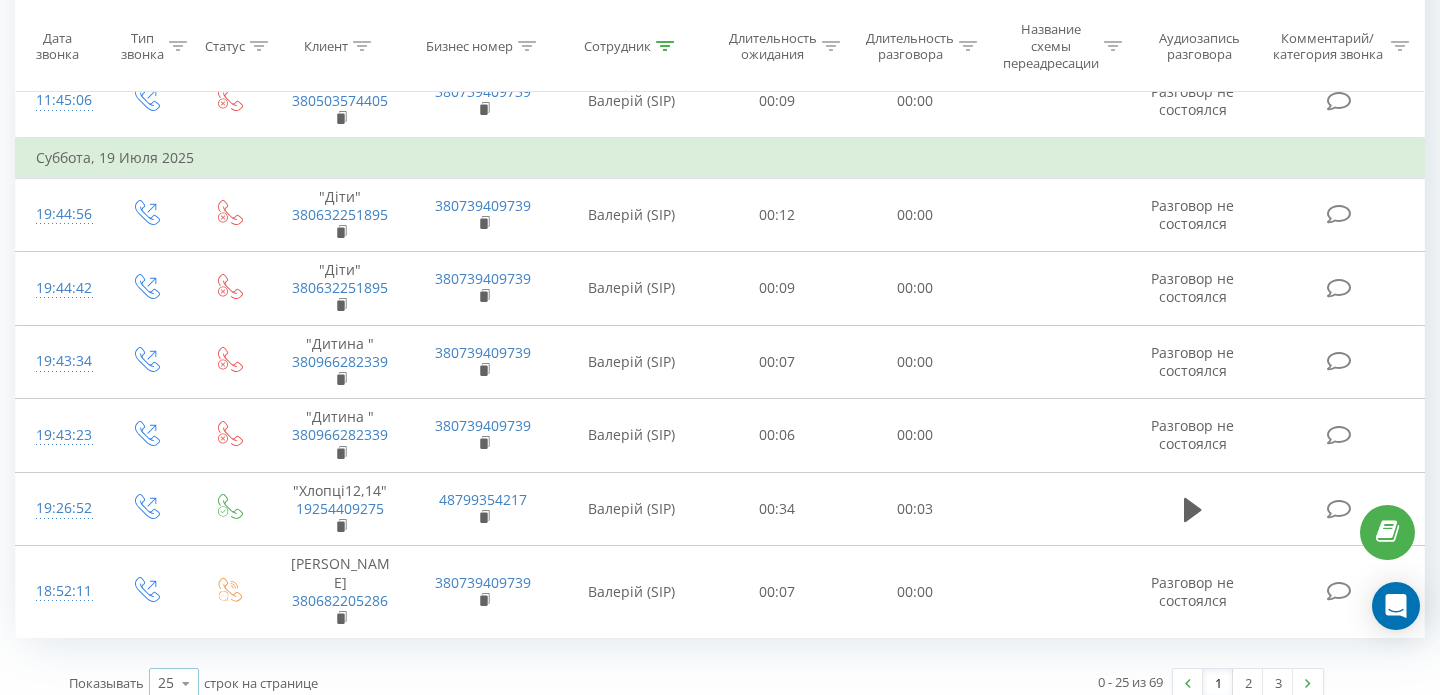 click at bounding box center [186, 683] 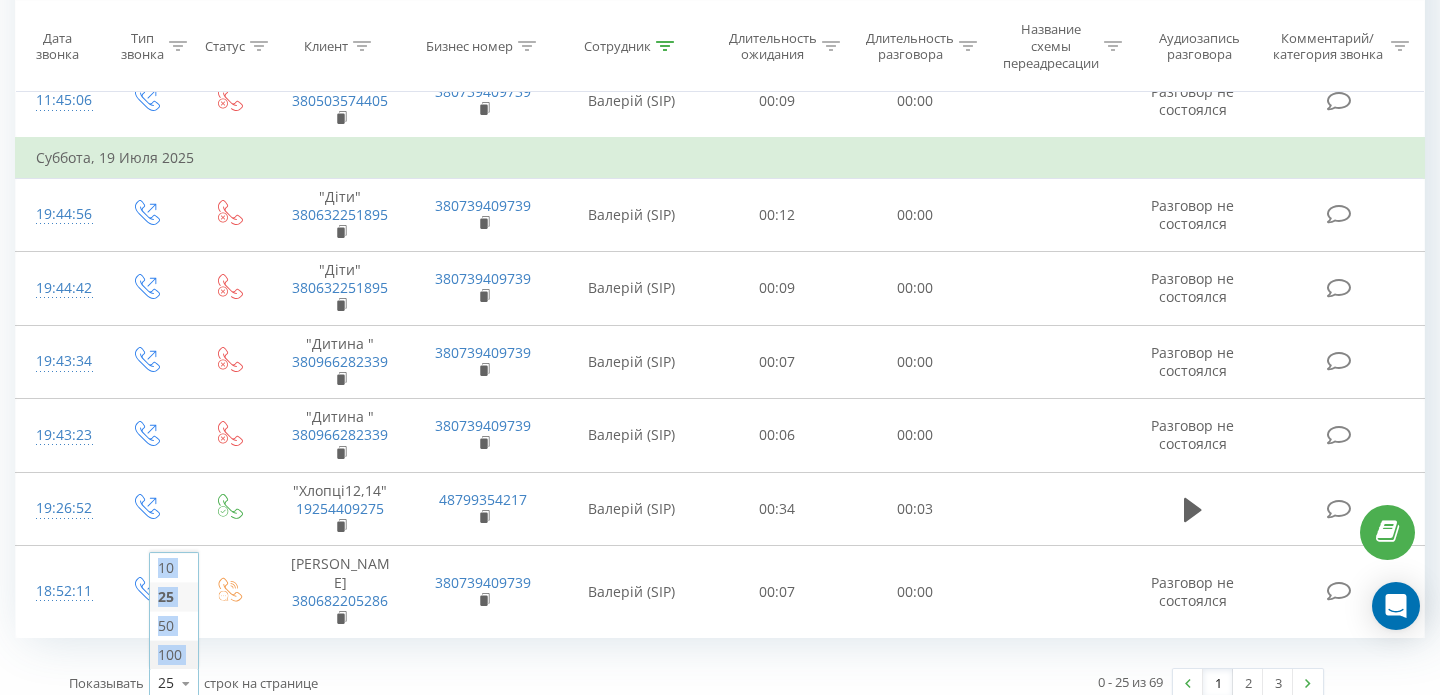 click on "100" at bounding box center (170, 654) 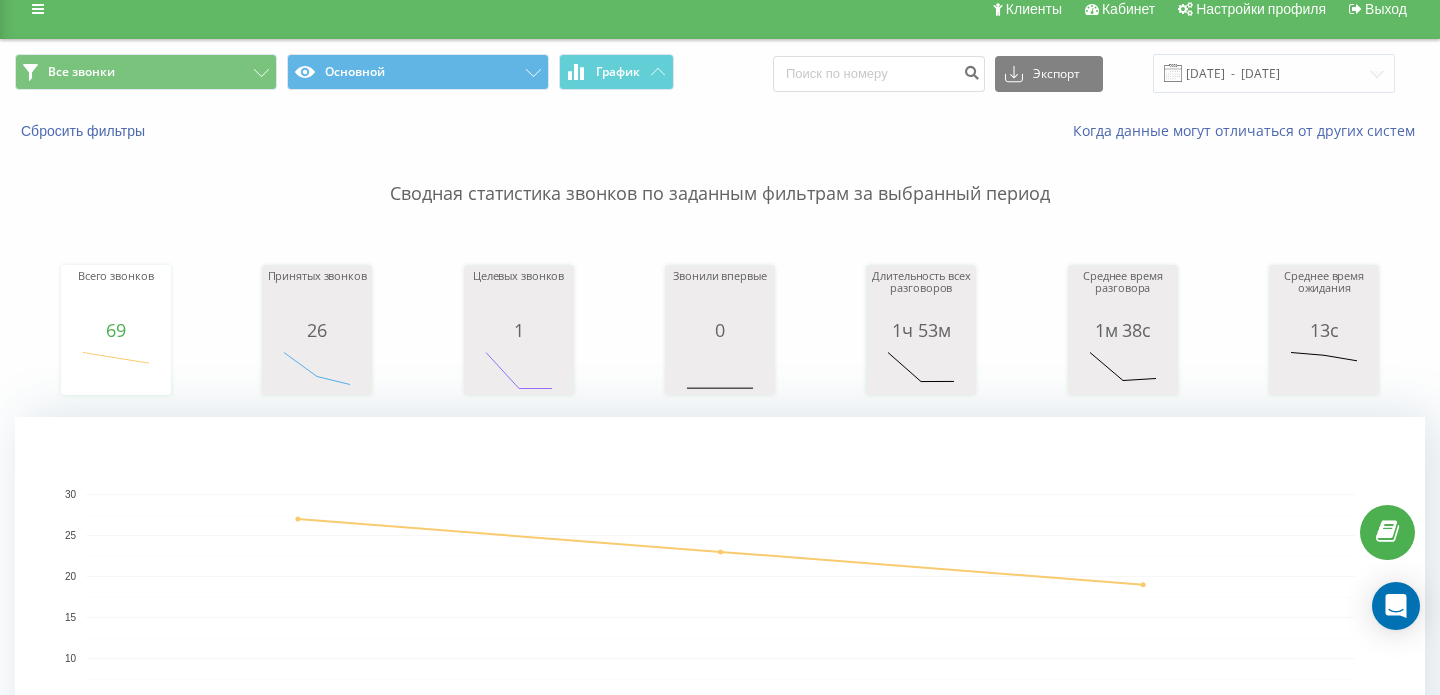 scroll, scrollTop: 22, scrollLeft: 0, axis: vertical 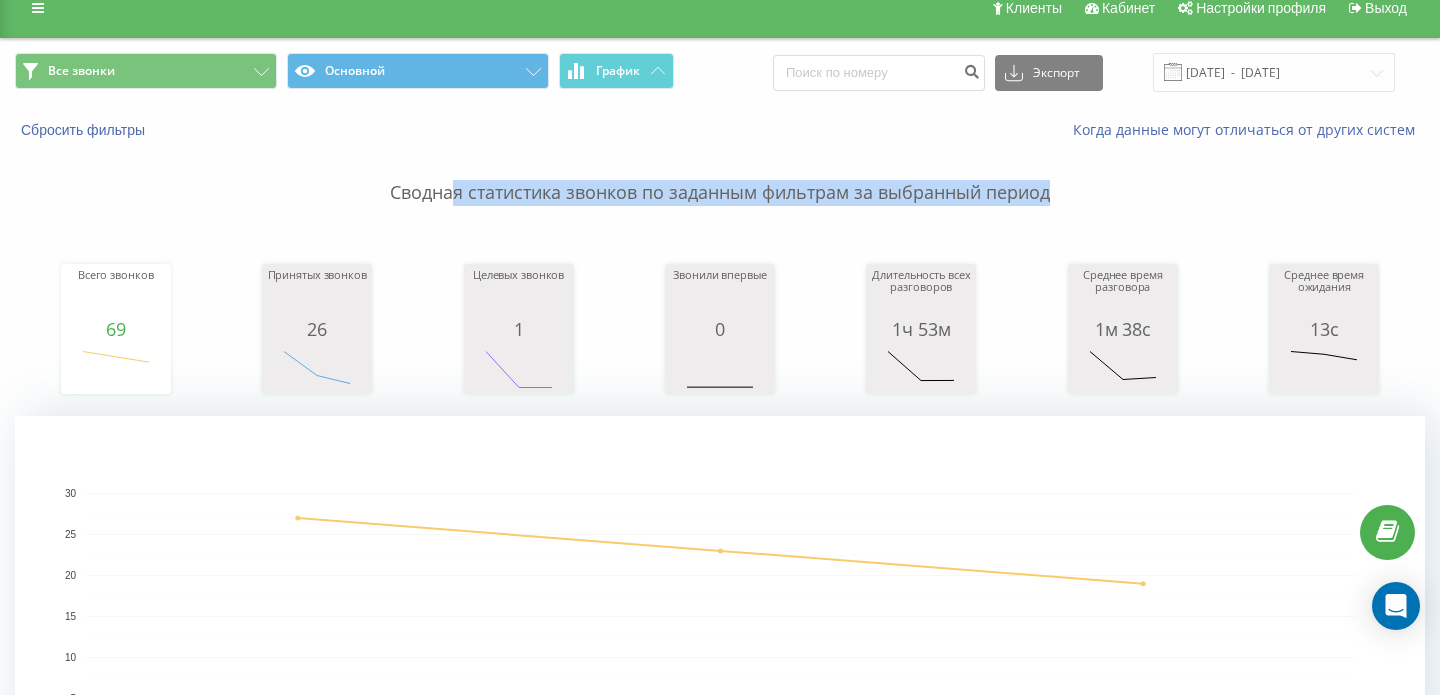 drag, startPoint x: 449, startPoint y: 188, endPoint x: 1133, endPoint y: 189, distance: 684.00073 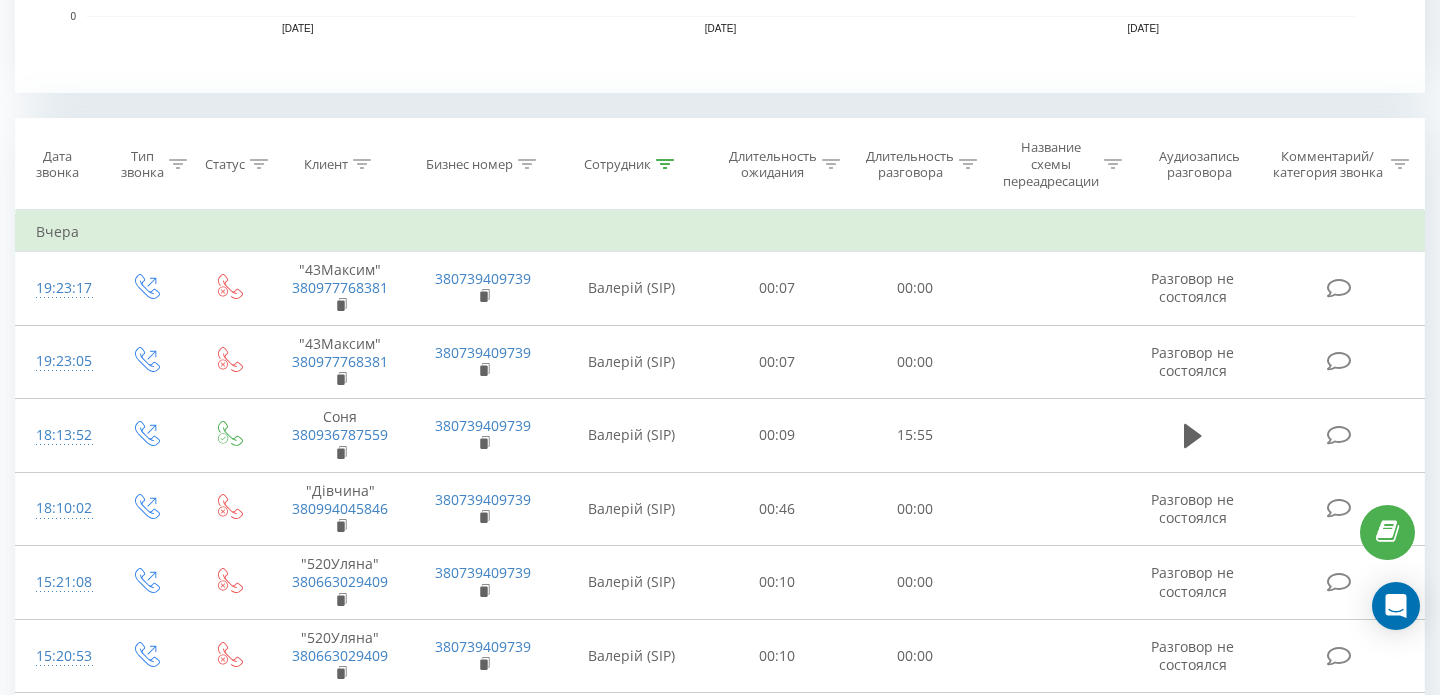 scroll, scrollTop: 0, scrollLeft: 0, axis: both 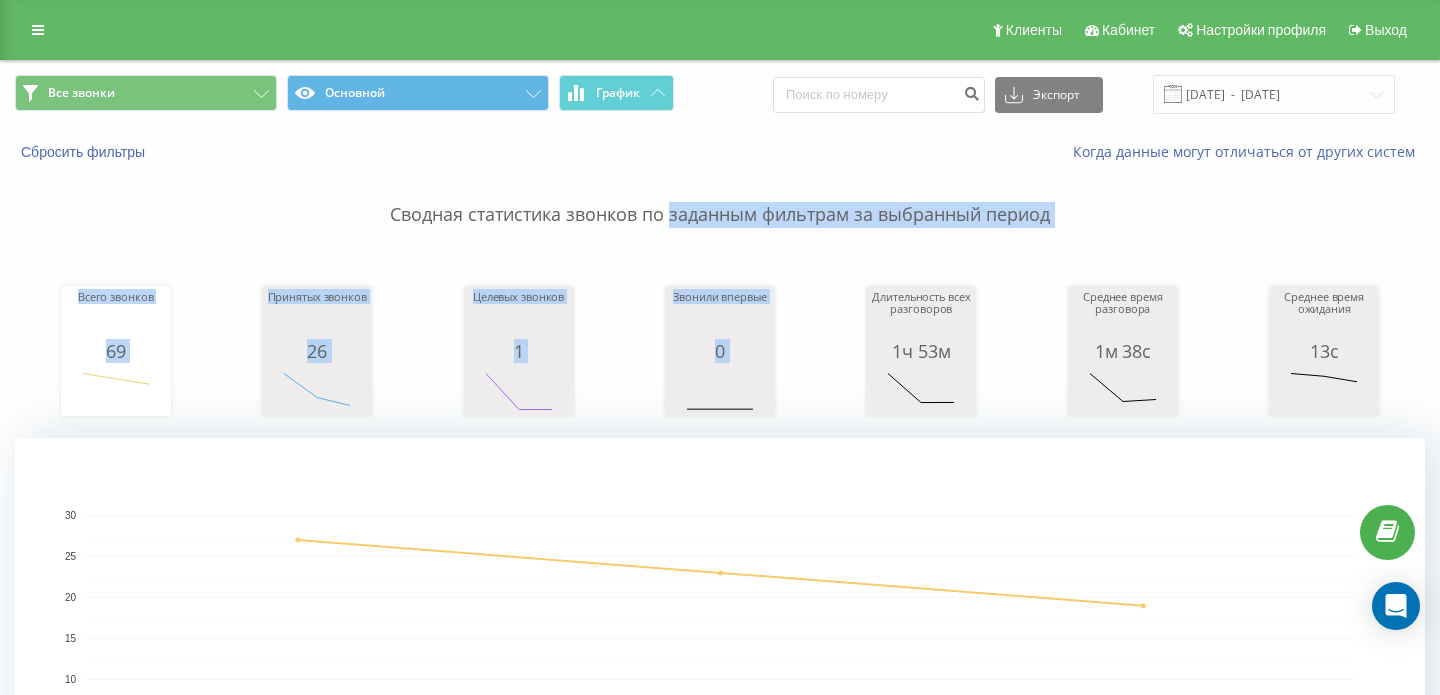 drag, startPoint x: 672, startPoint y: 212, endPoint x: 1011, endPoint y: 228, distance: 339.37738 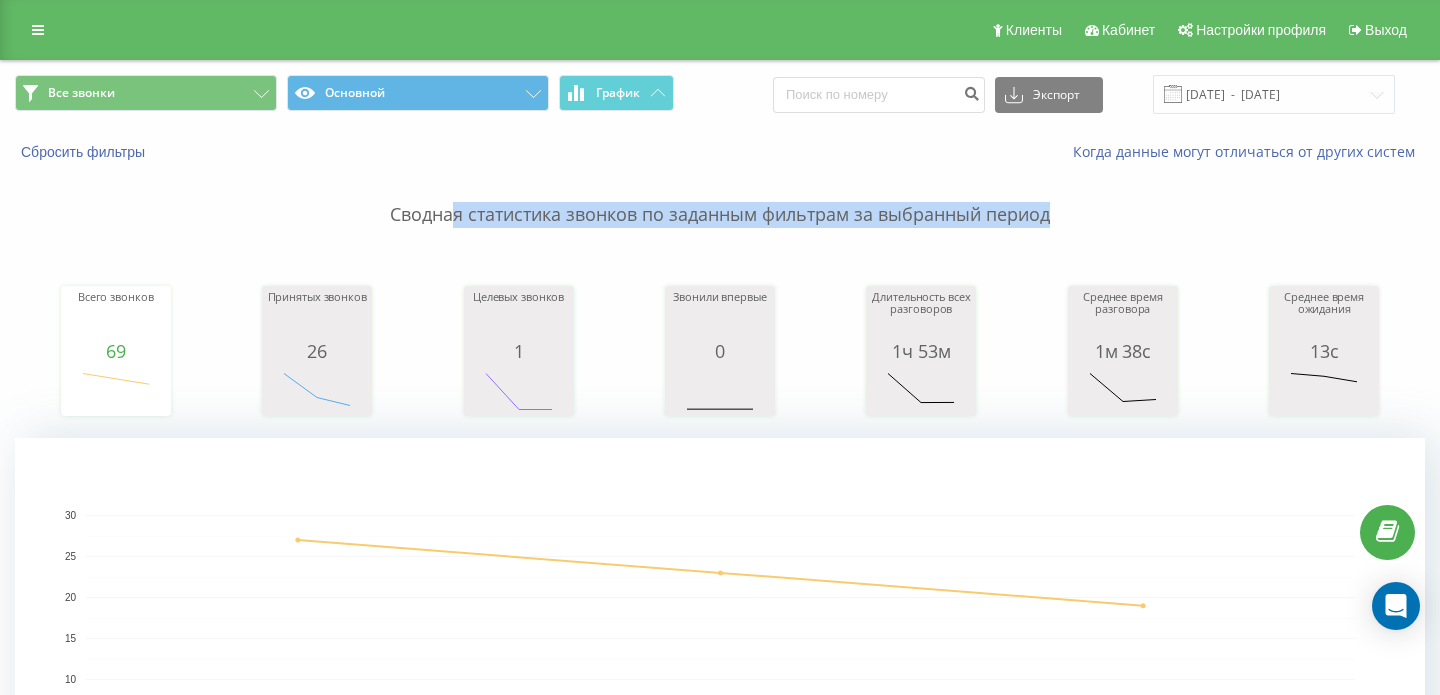 drag, startPoint x: 1028, startPoint y: 222, endPoint x: 449, endPoint y: 227, distance: 579.0216 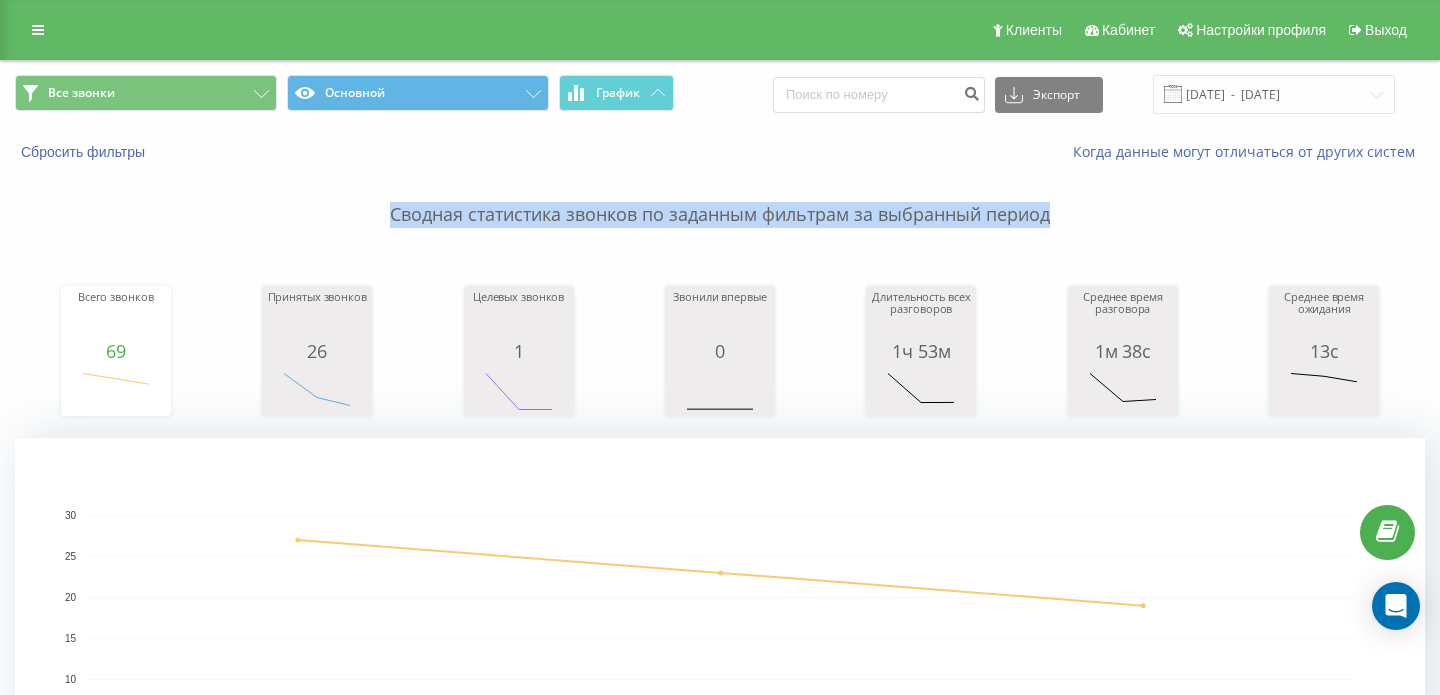 drag, startPoint x: 359, startPoint y: 227, endPoint x: 1069, endPoint y: 216, distance: 710.0852 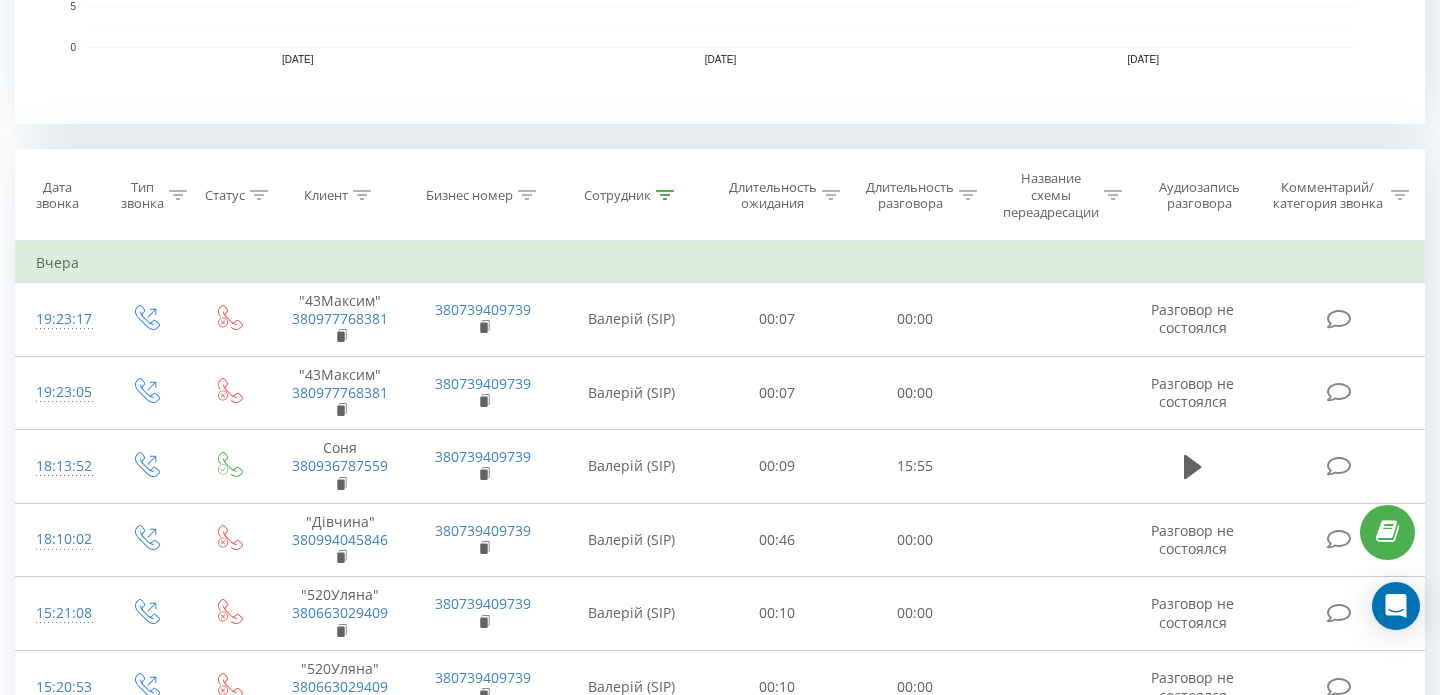 scroll, scrollTop: 746, scrollLeft: 0, axis: vertical 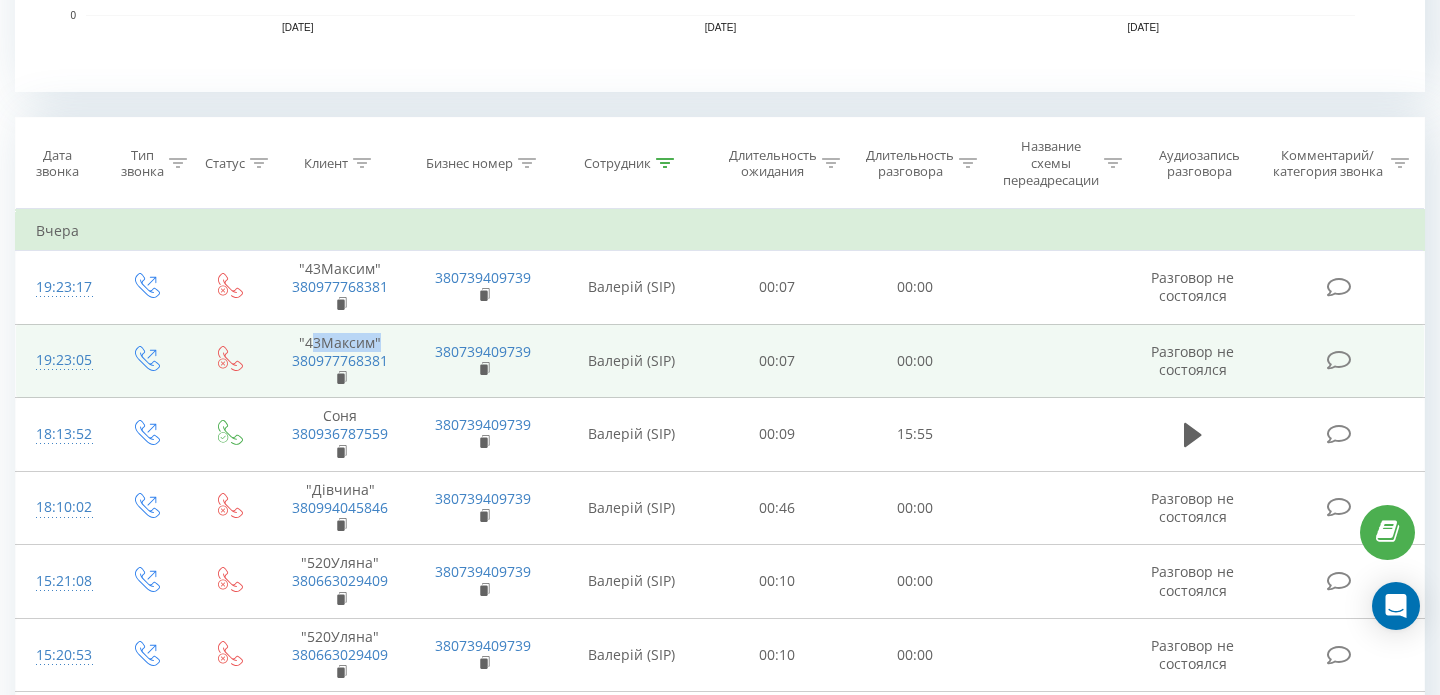 drag, startPoint x: 312, startPoint y: 340, endPoint x: 390, endPoint y: 340, distance: 78 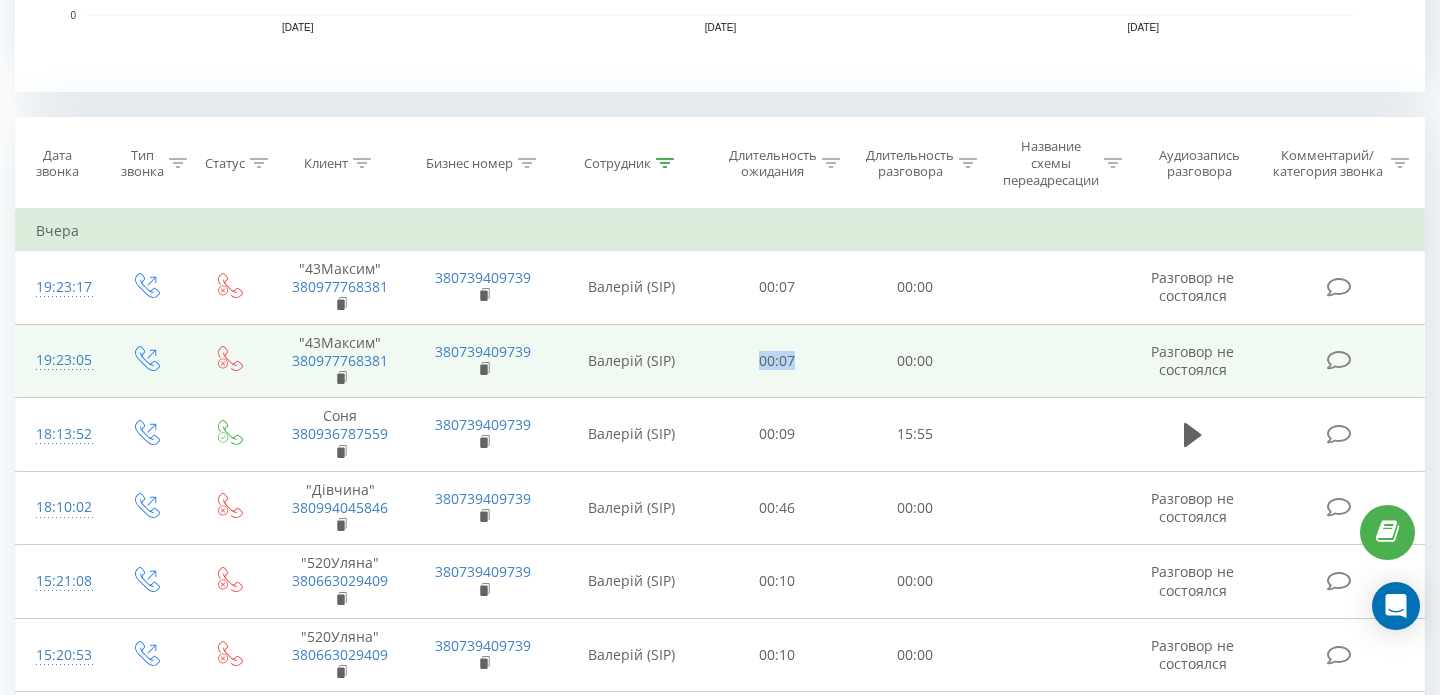 drag, startPoint x: 760, startPoint y: 359, endPoint x: 845, endPoint y: 367, distance: 85.37564 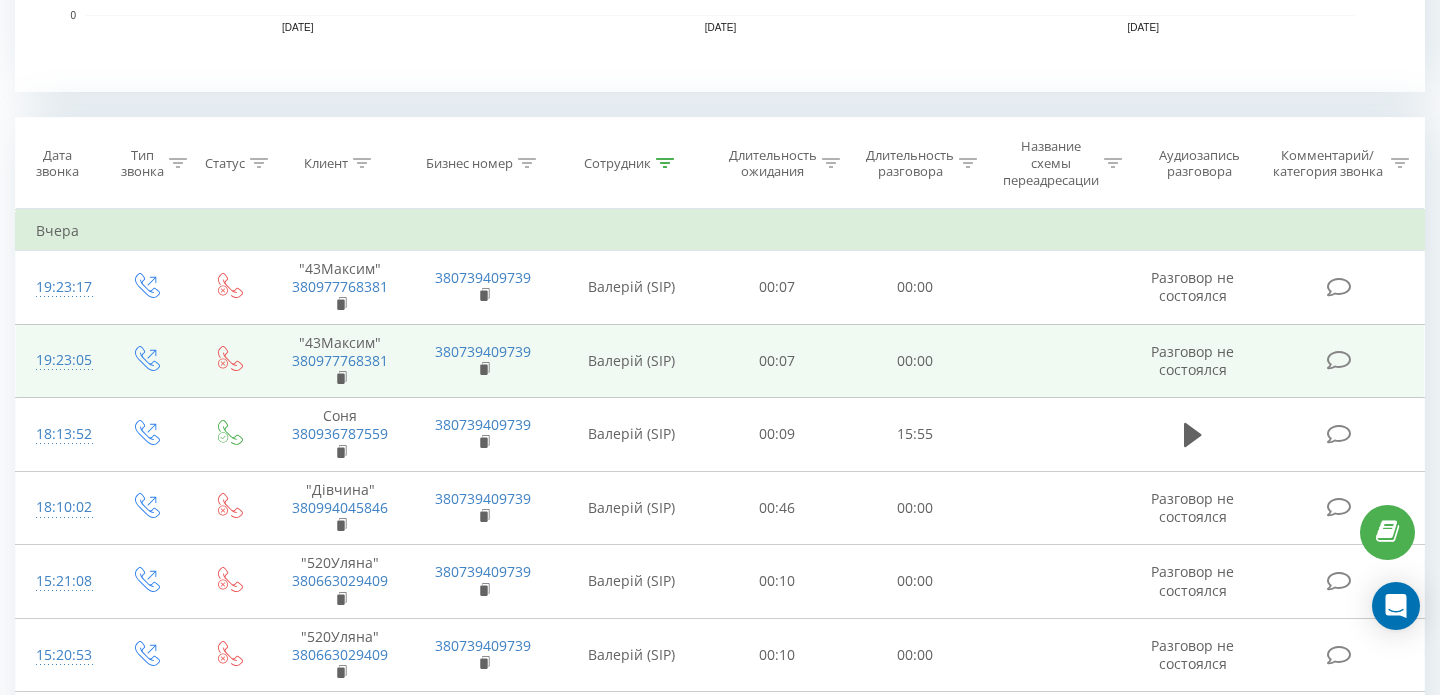 click on "00:07" at bounding box center [778, 361] 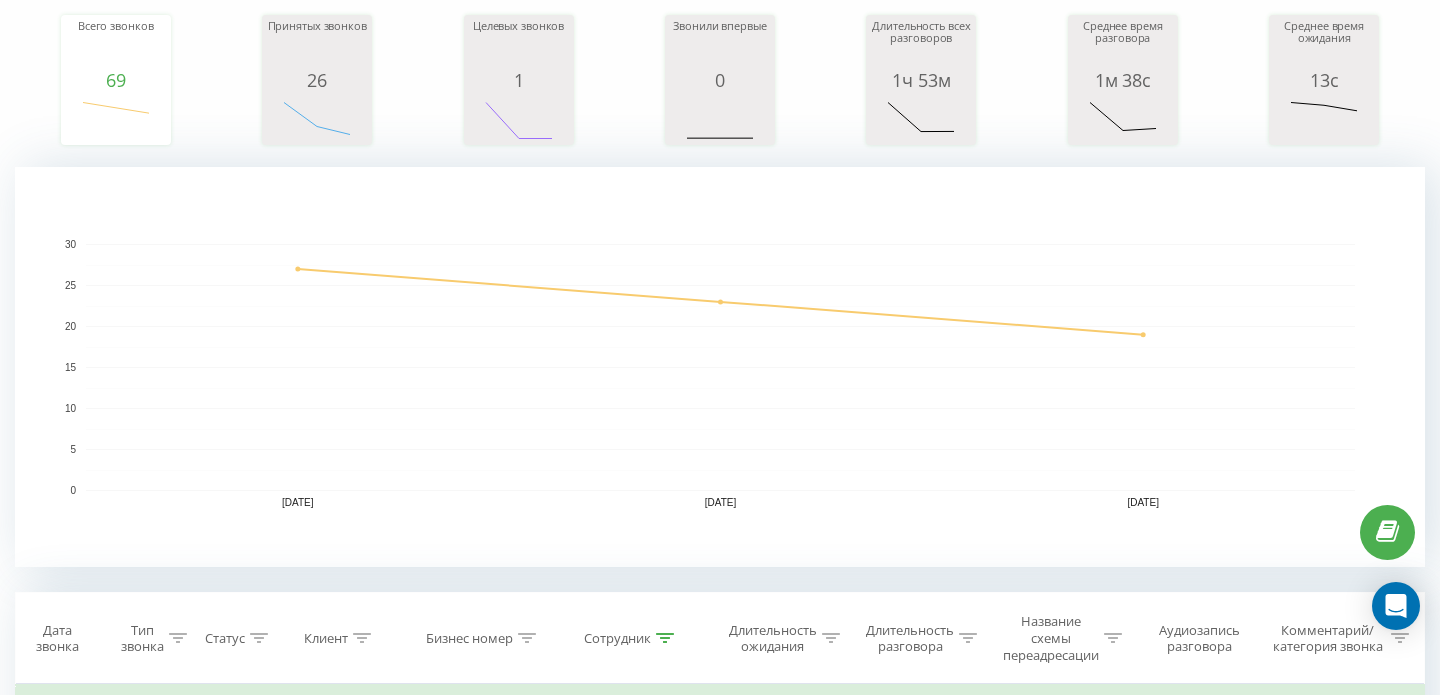 scroll, scrollTop: 0, scrollLeft: 0, axis: both 